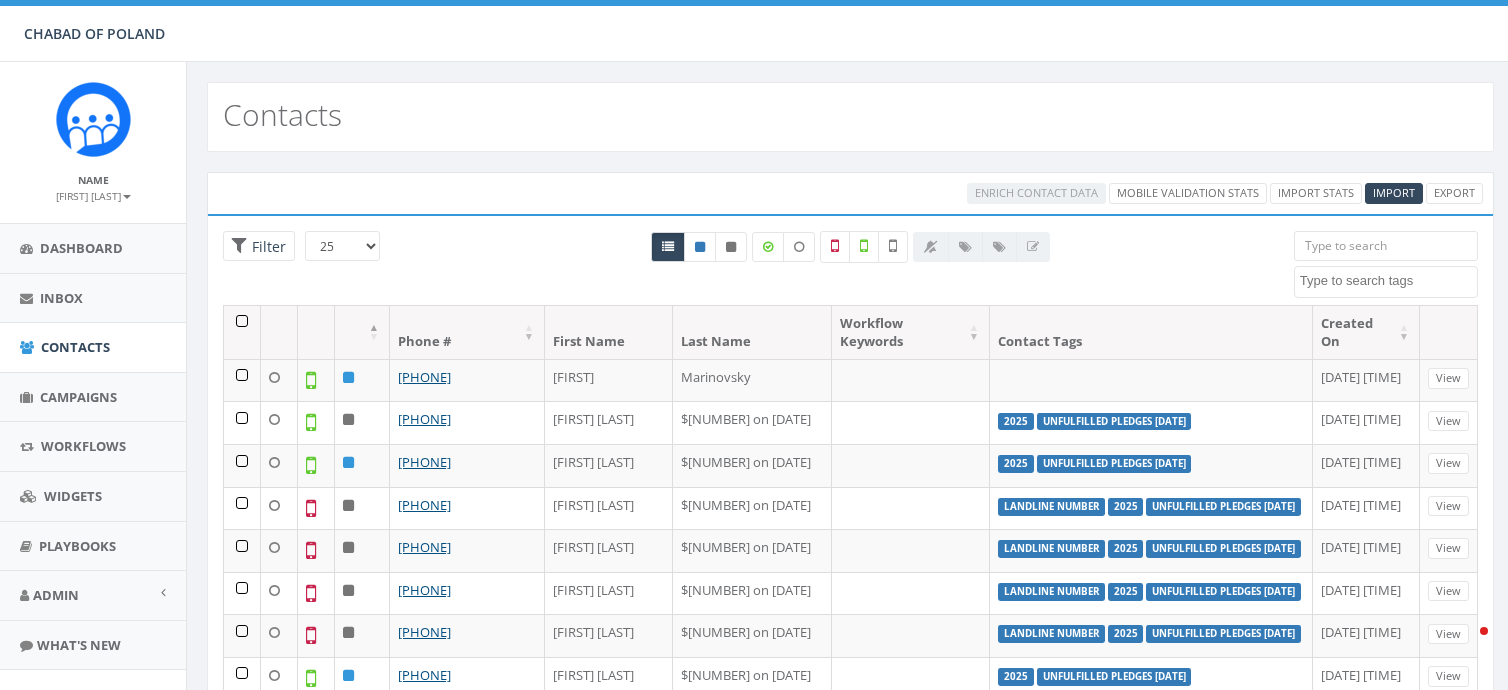 select 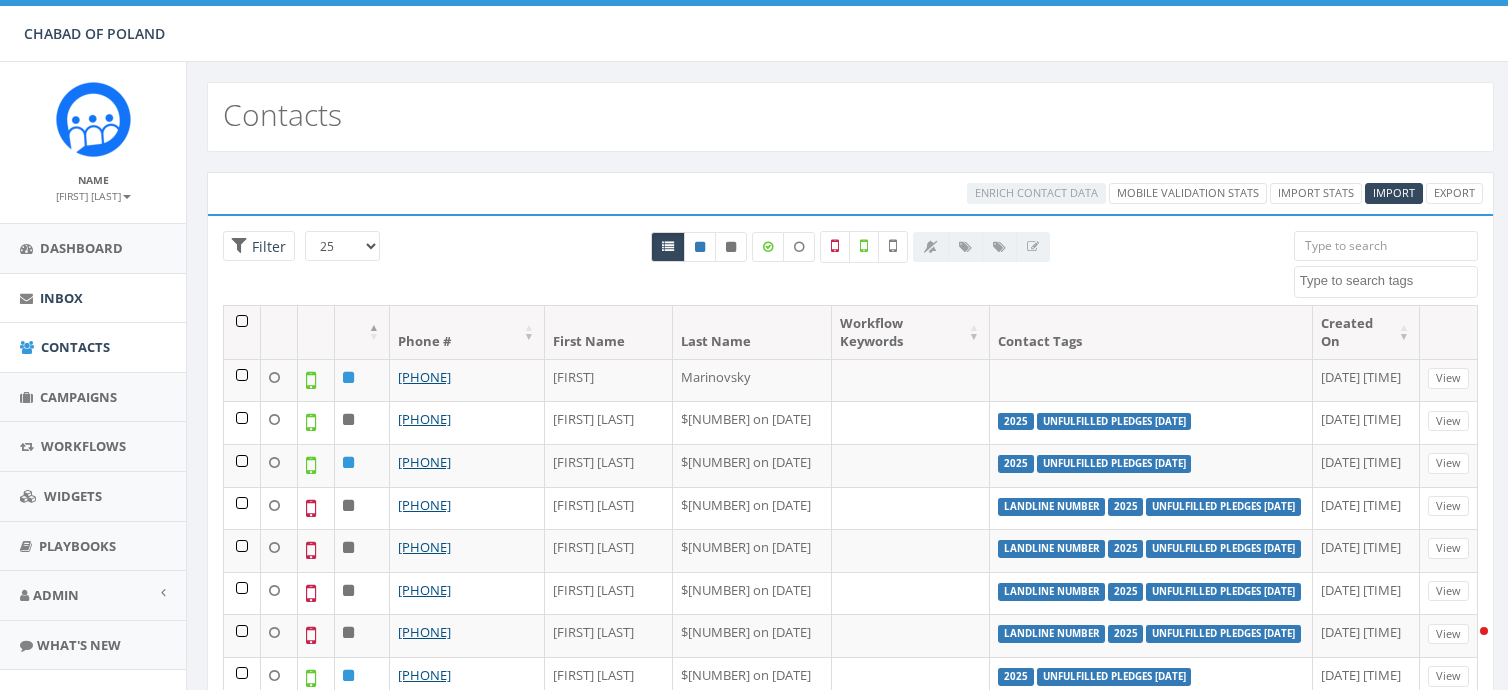 scroll, scrollTop: 80, scrollLeft: 0, axis: vertical 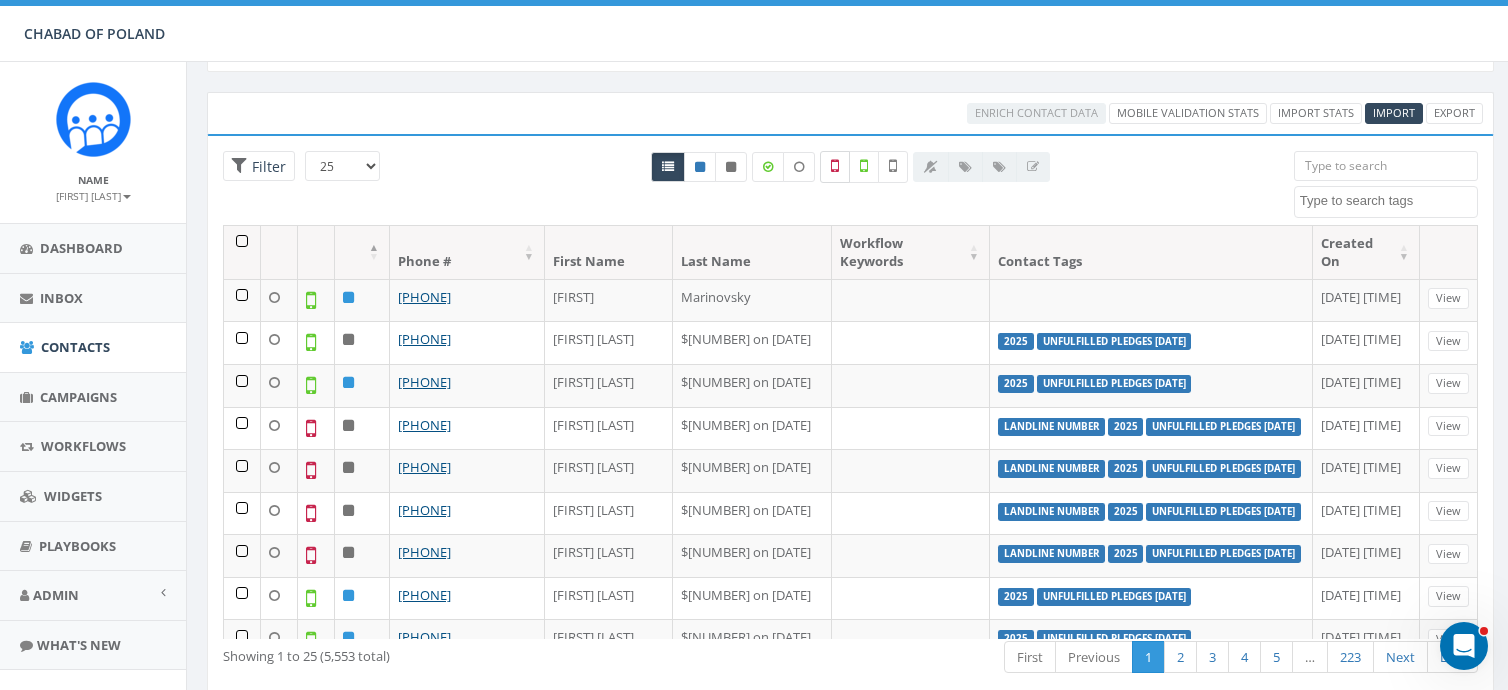 click at bounding box center [835, 166] 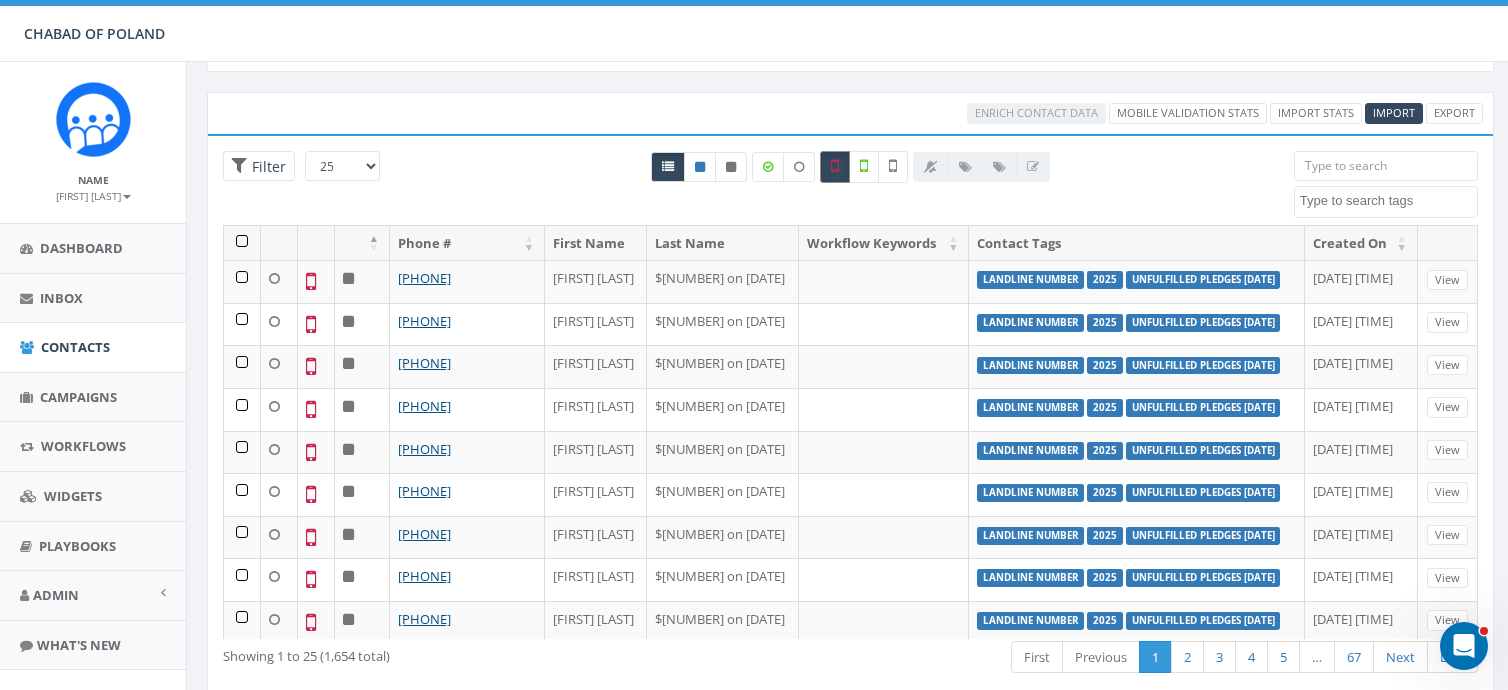 click at bounding box center (835, 166) 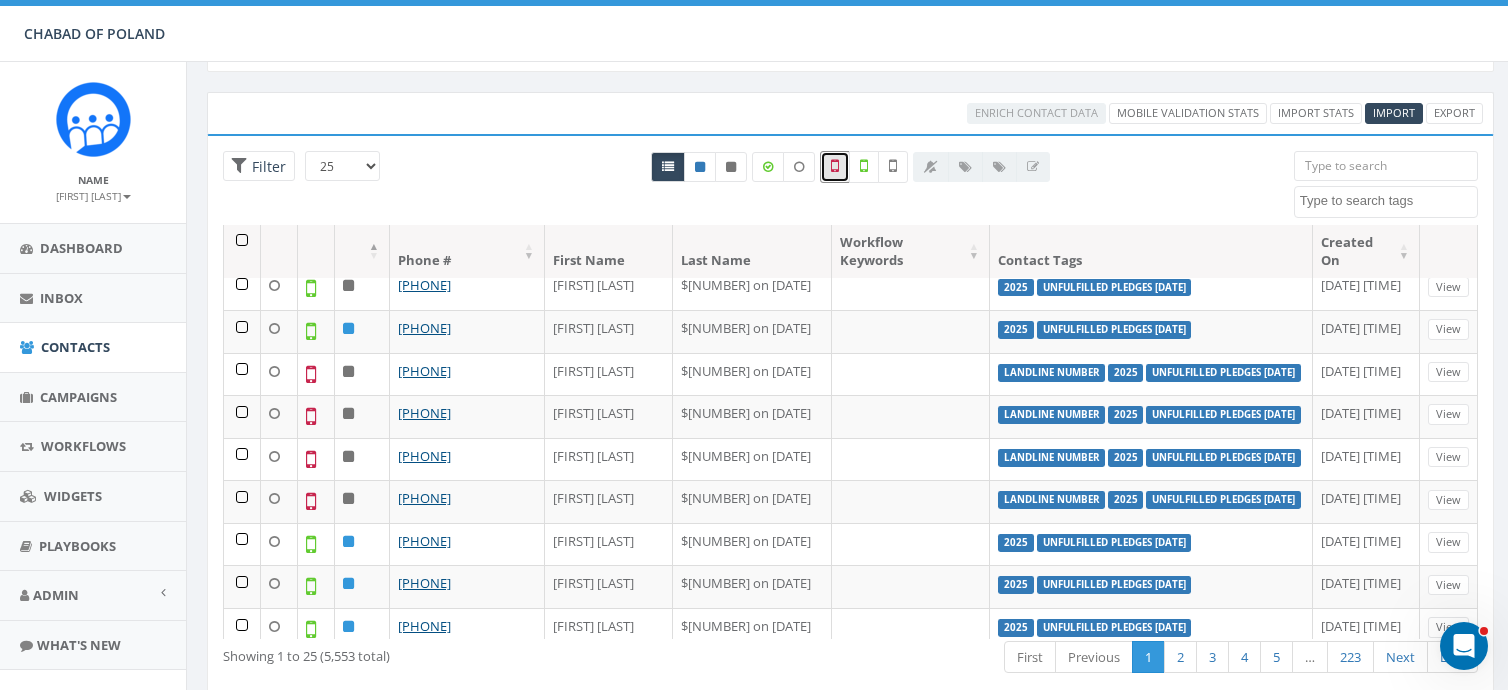 scroll, scrollTop: 0, scrollLeft: 0, axis: both 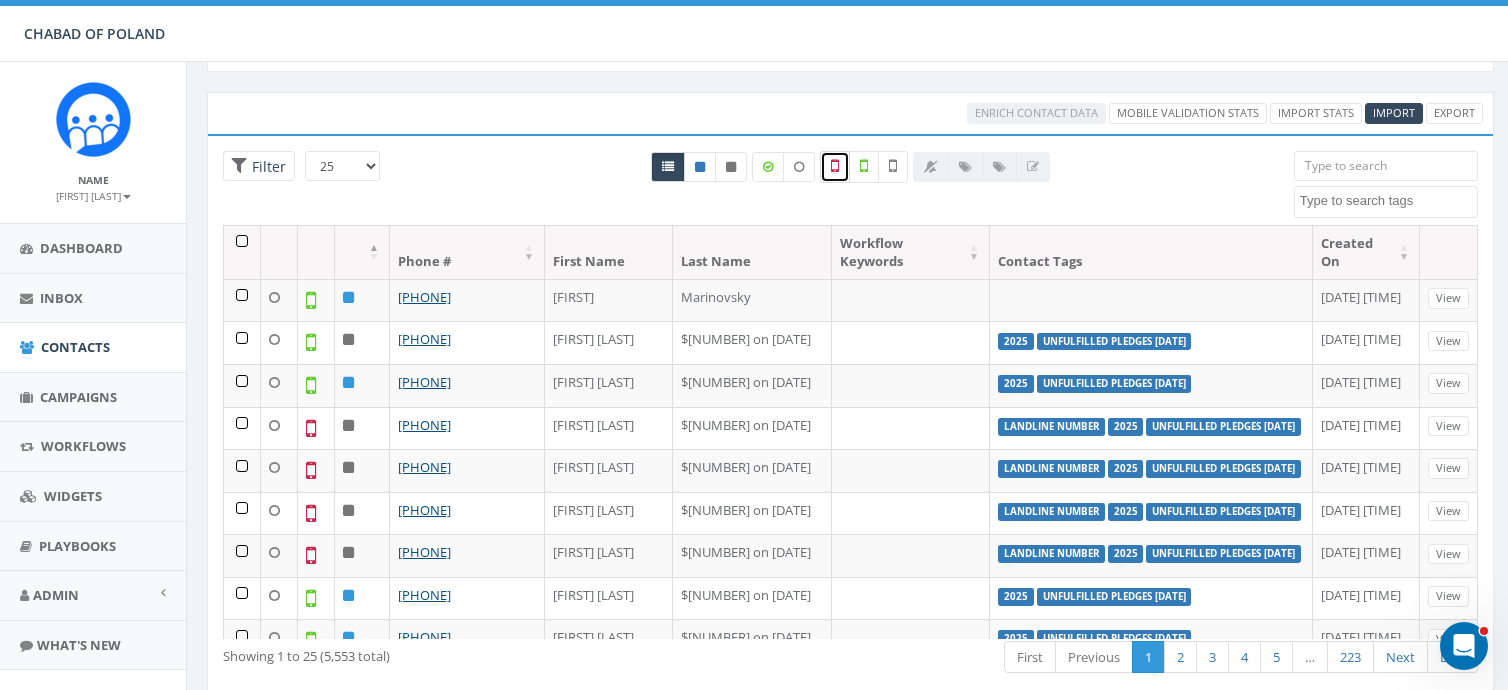 click at bounding box center (835, 166) 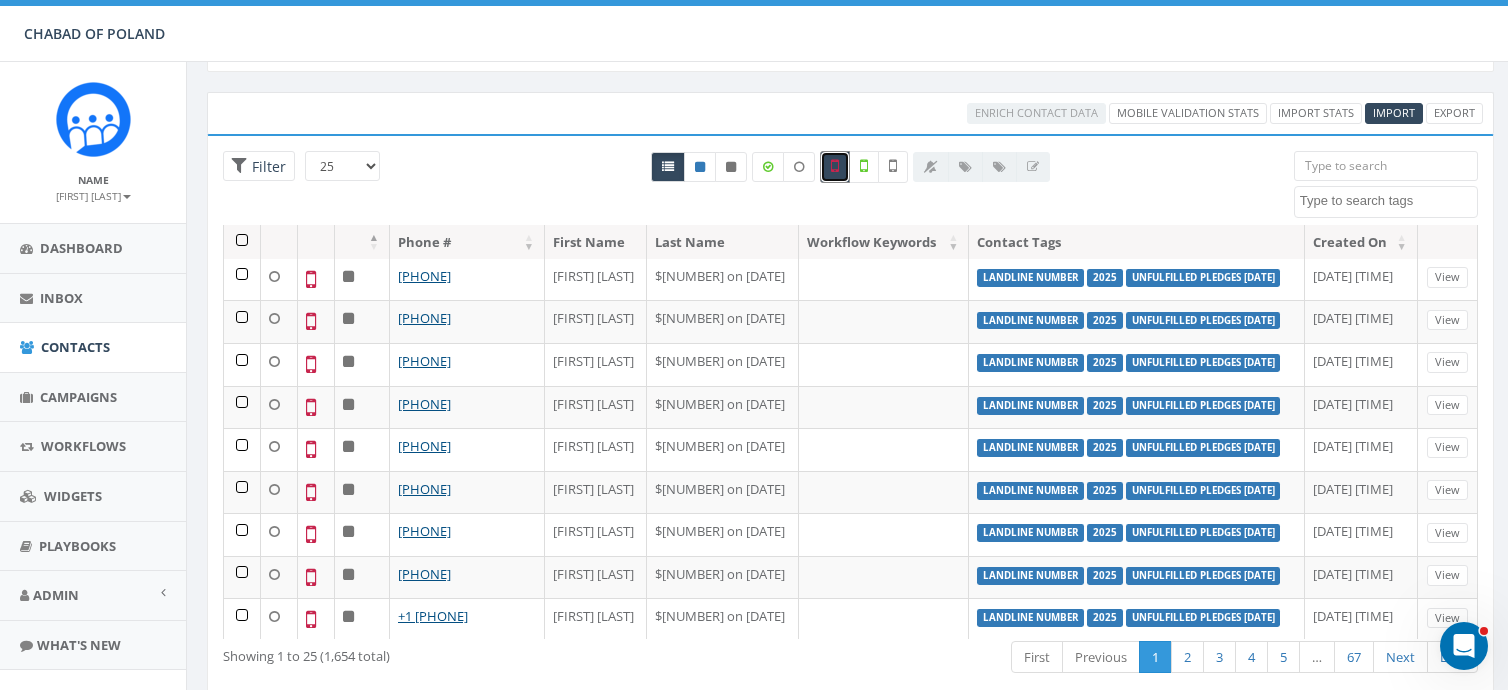 scroll, scrollTop: 0, scrollLeft: 0, axis: both 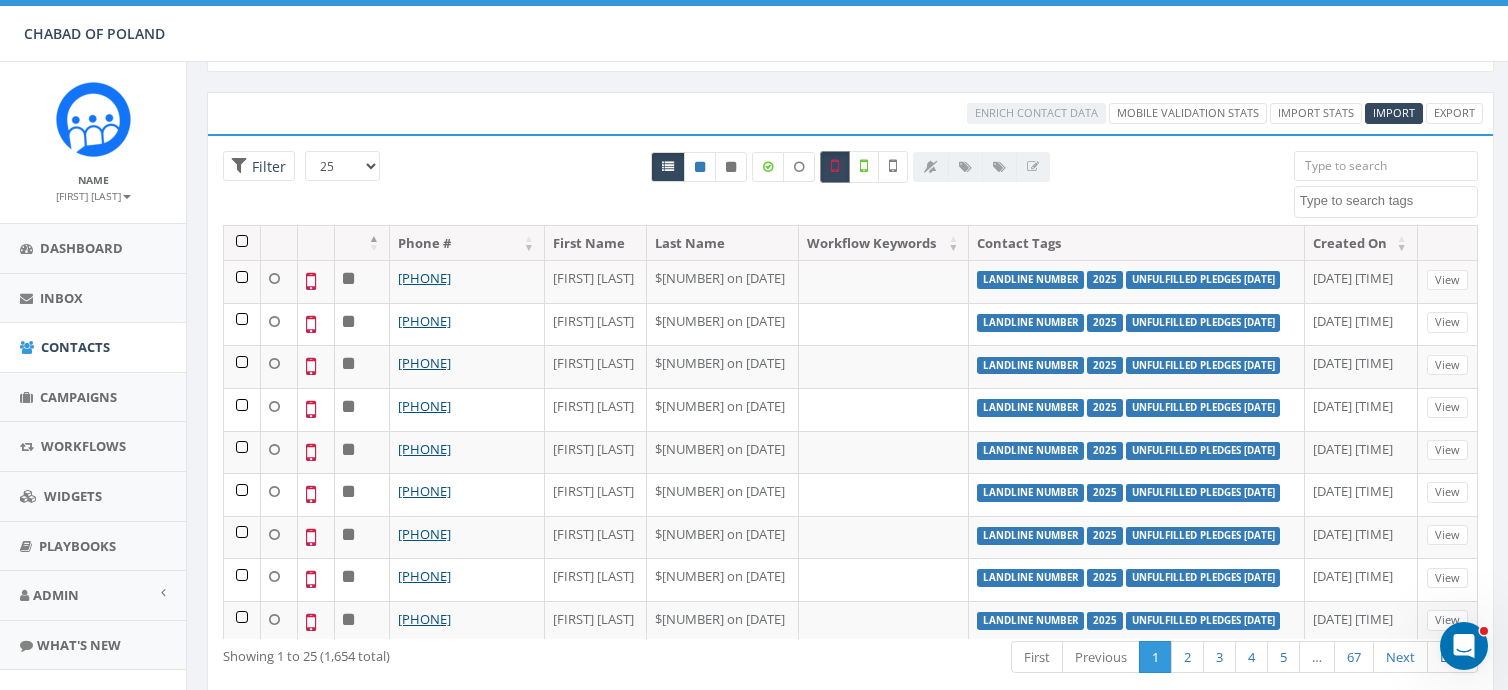 click at bounding box center [835, 167] 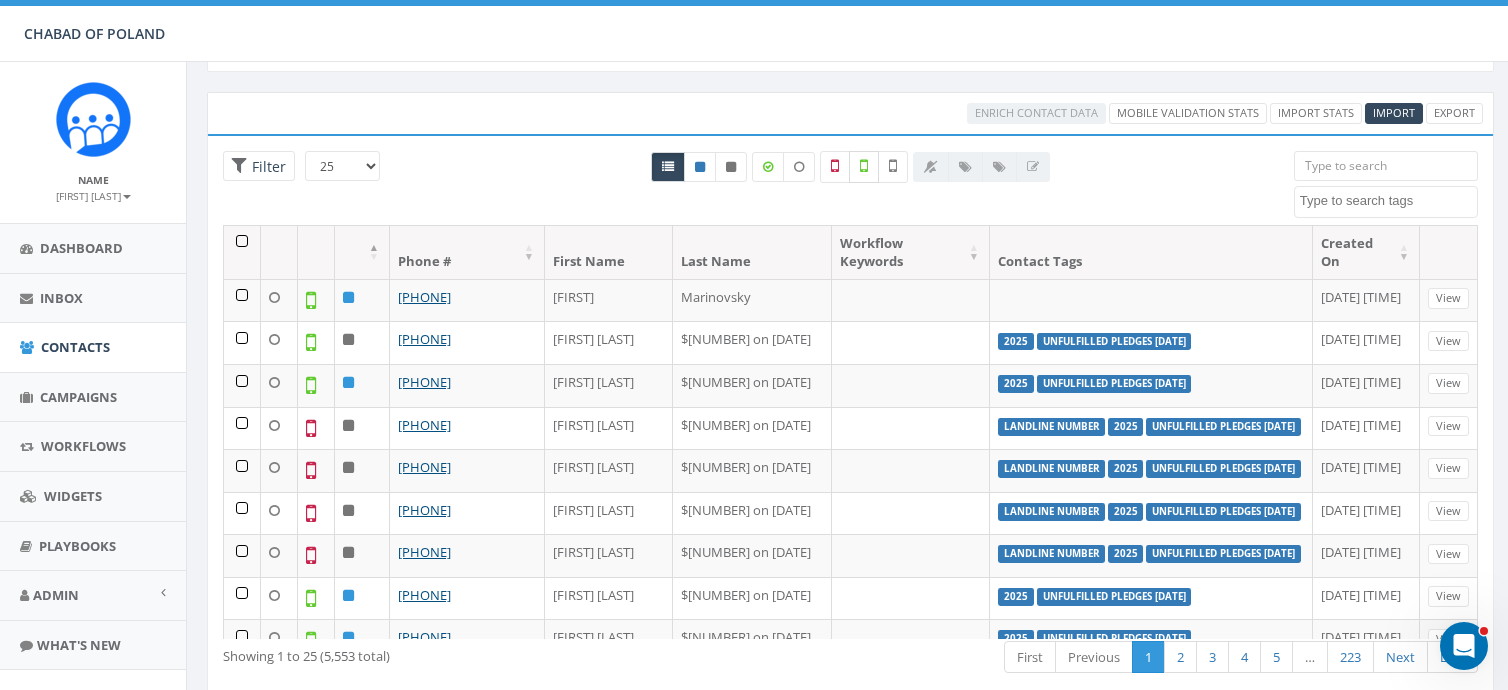 click at bounding box center [864, 166] 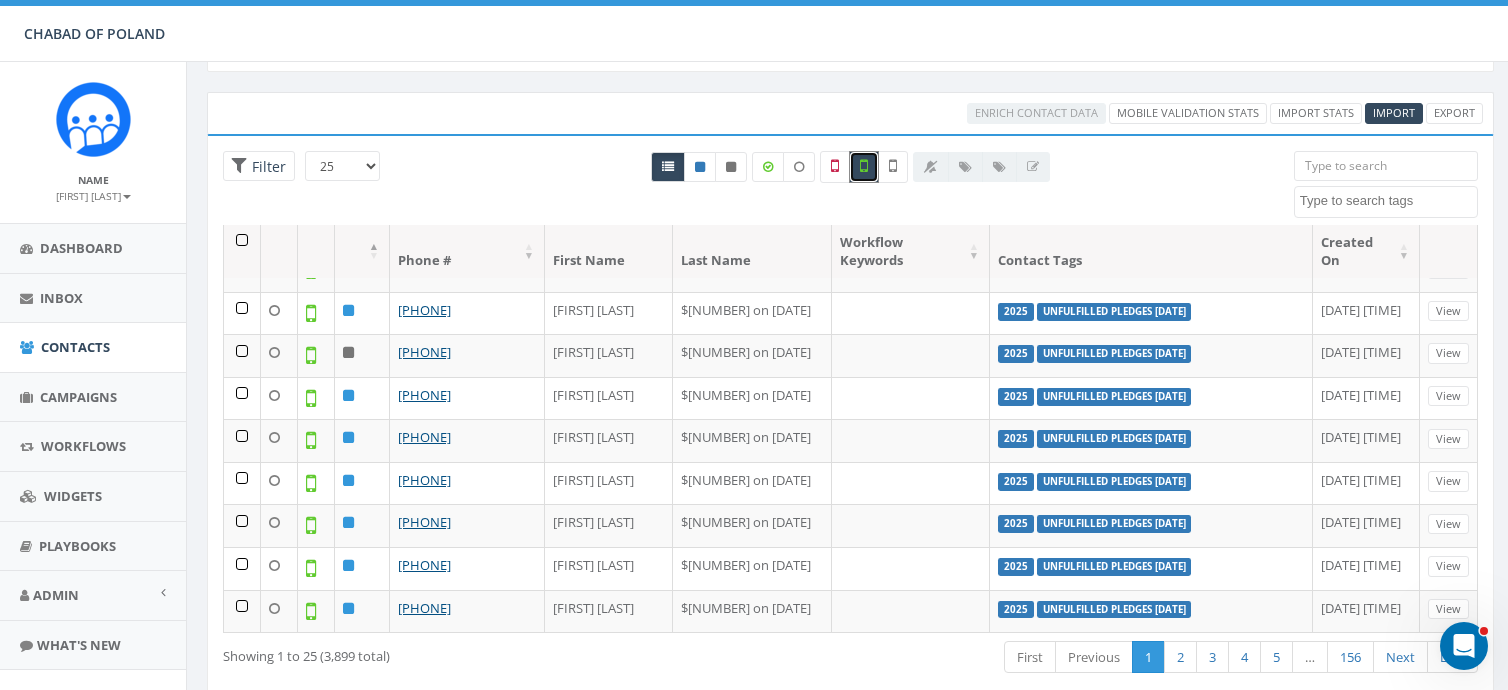 scroll, scrollTop: 995, scrollLeft: 0, axis: vertical 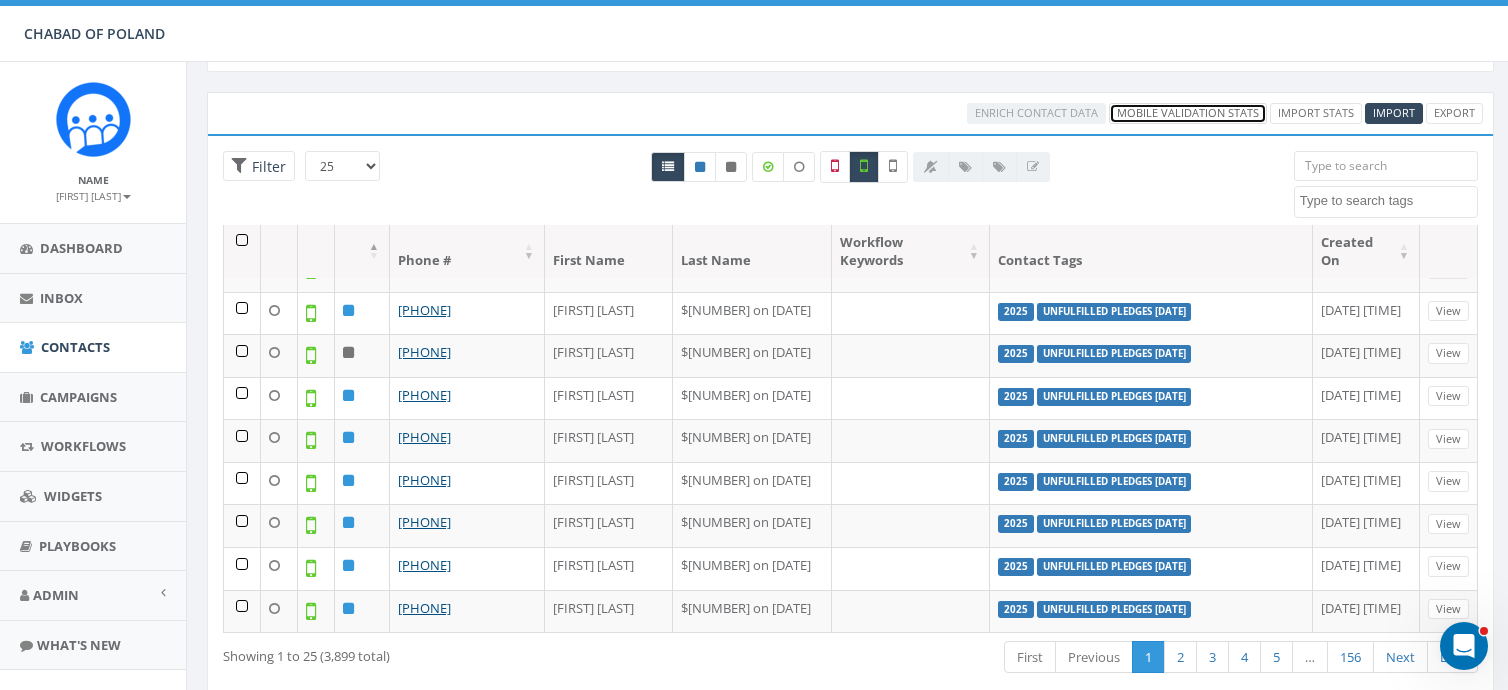 click on "Mobile Validation Stats" at bounding box center (1188, 113) 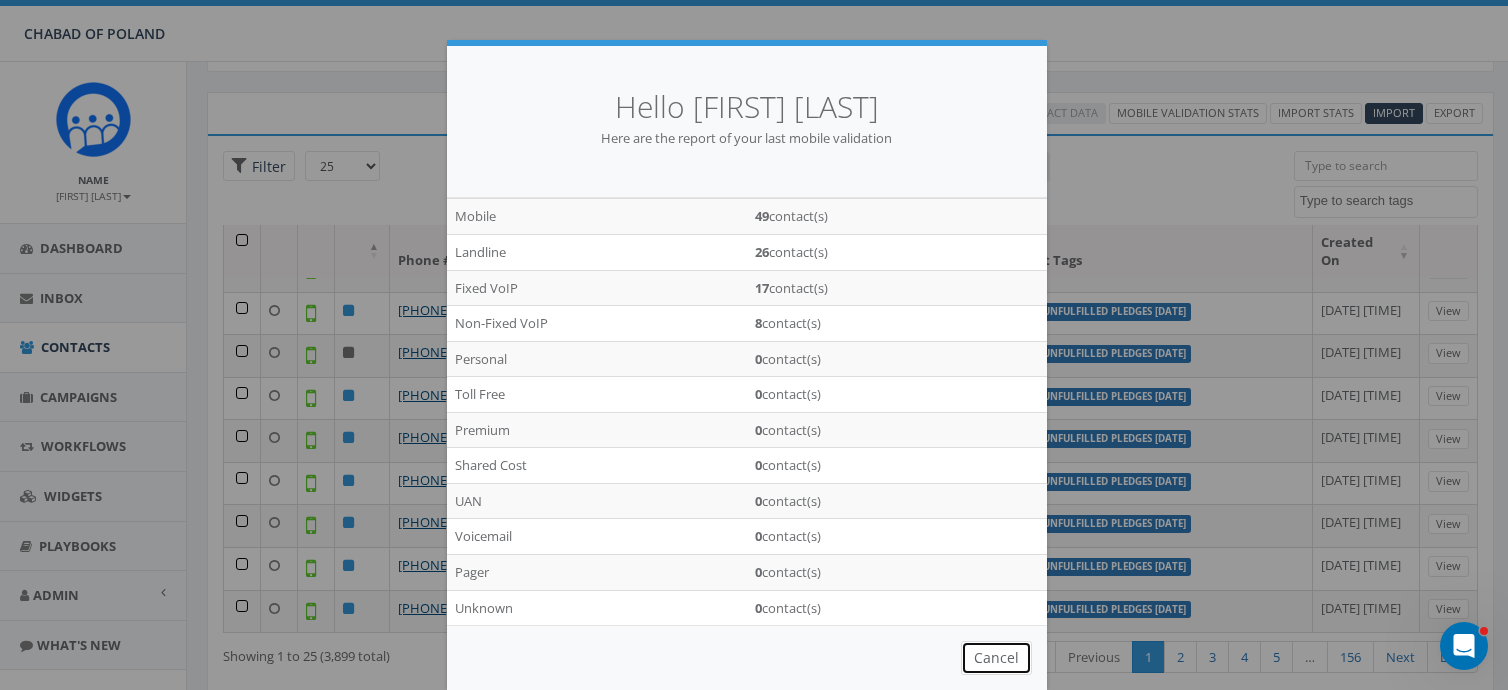 click on "Cancel" at bounding box center [996, 658] 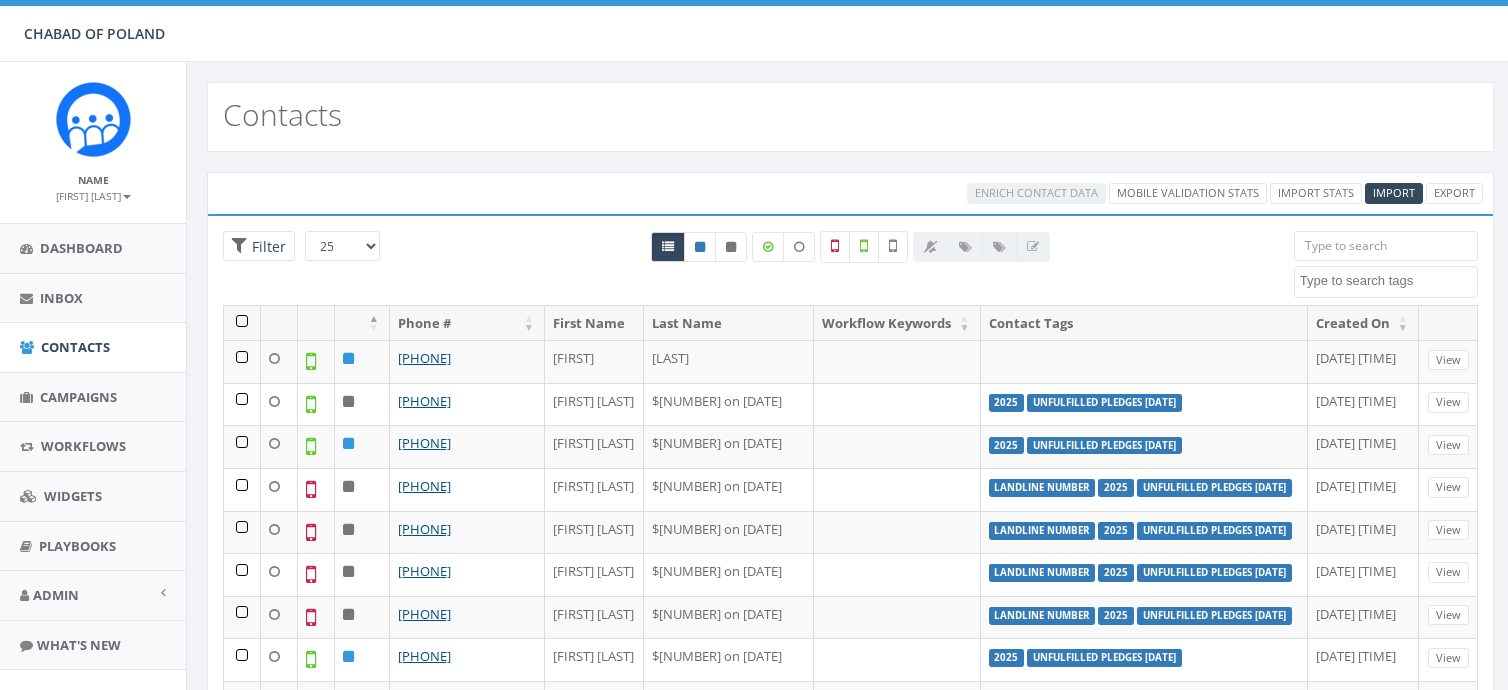 select 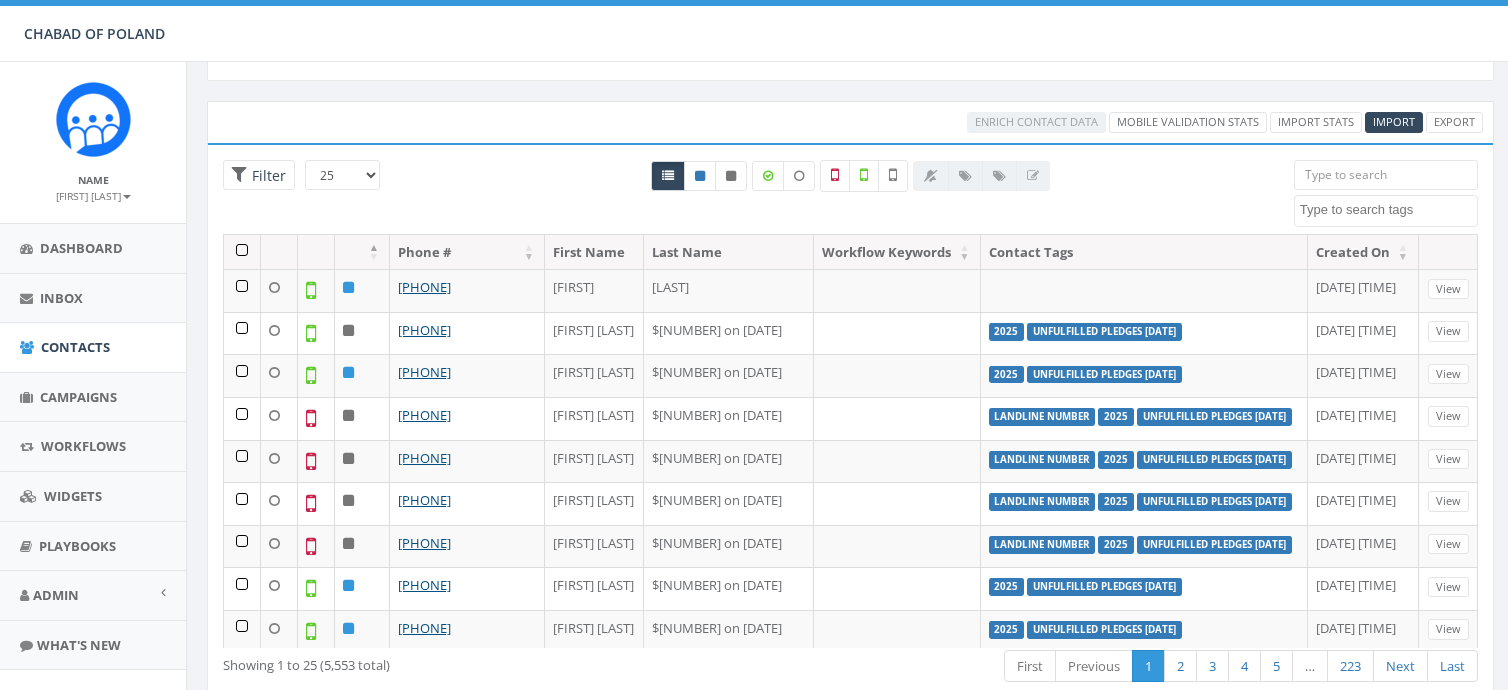 scroll, scrollTop: 0, scrollLeft: 0, axis: both 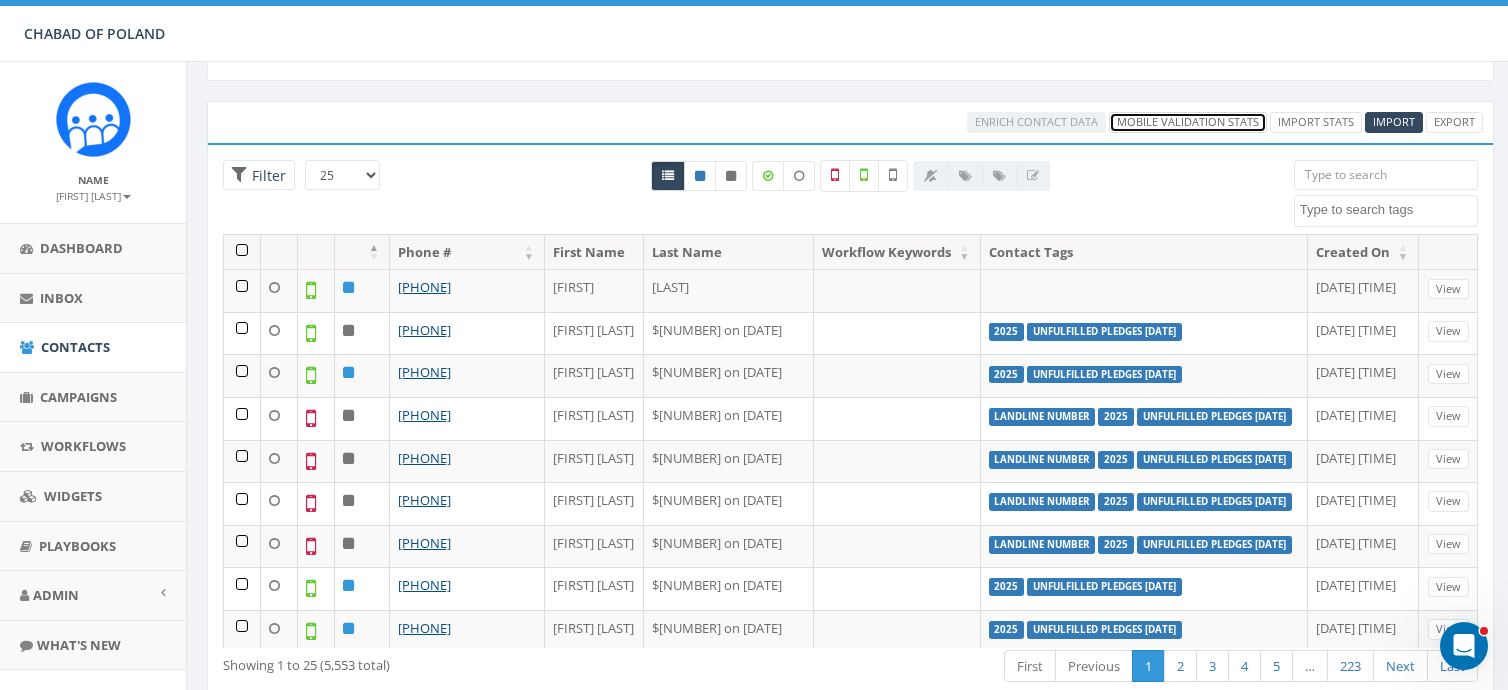 click on "Mobile Validation Stats" at bounding box center (1188, 122) 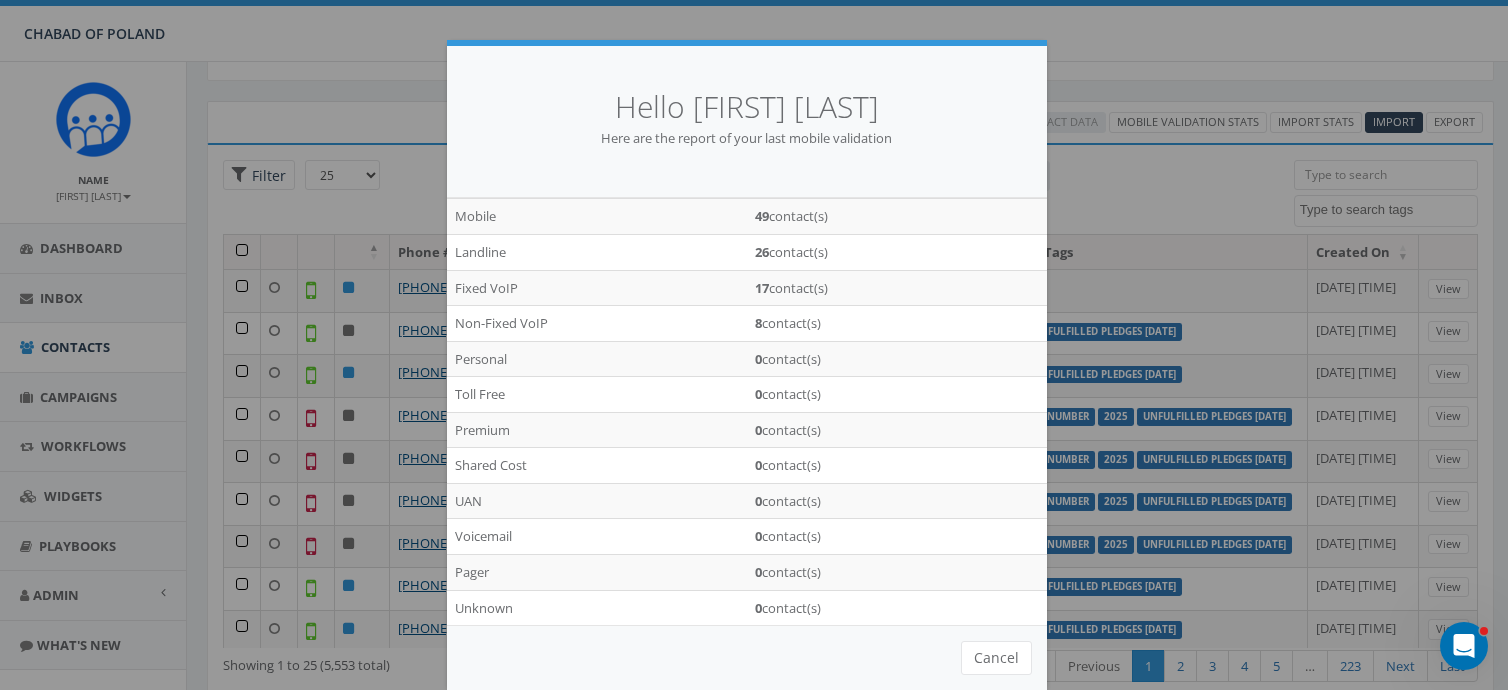 click on "Hello [FIRST] [LAST] Here are the report of your last mobile validation Mobile 49 contact(s) Landline 26 contact(s) Fixed VoIP 17 contact(s) Non-Fixed VoIP 8 contact(s) Personal 0 contact(s) Toll Free 0 contact(s) Premium 0 contact(s) Shared Cost 0 contact(s) UAN 0 contact(s) Voicemail 0 contact(s) Pager 0 contact(s) Unknown 0 contact(s) Cancel Loading..." at bounding box center (754, 345) 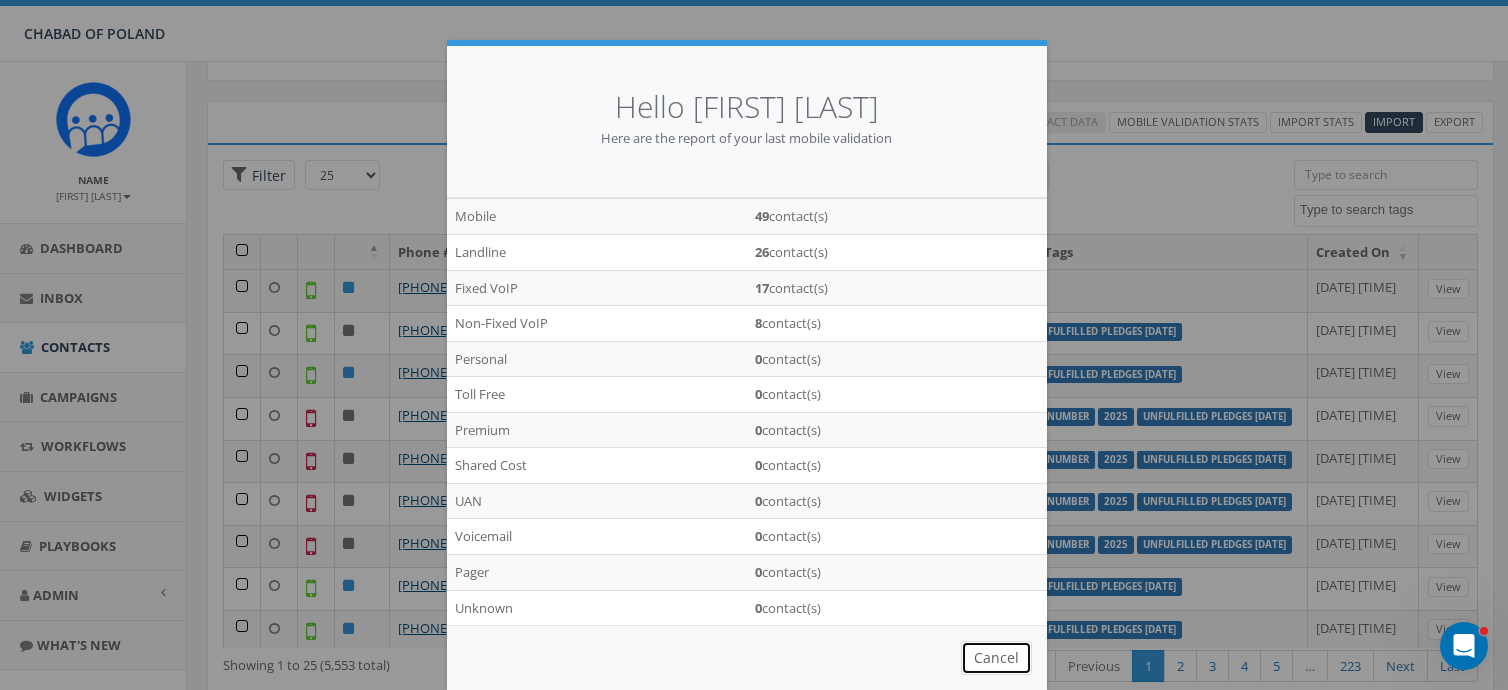 click on "Cancel" at bounding box center (996, 658) 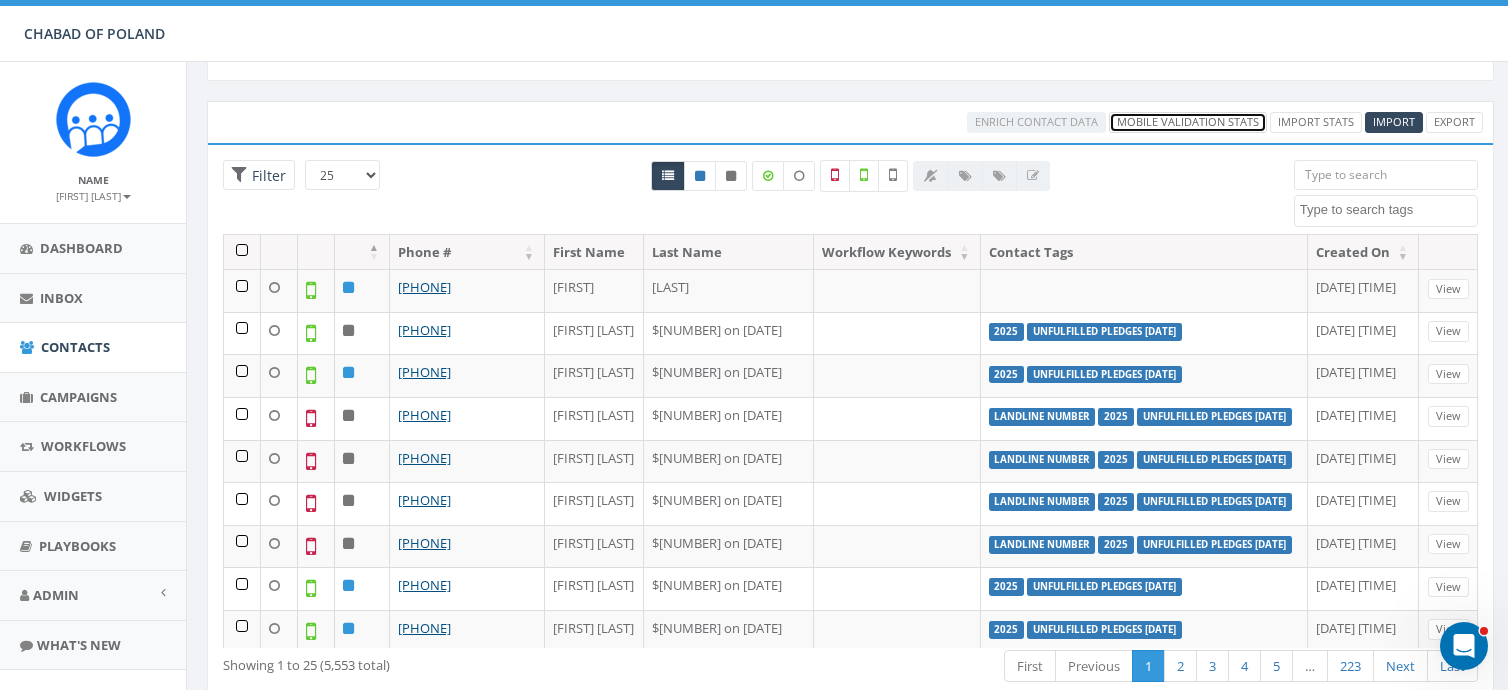 click on "Mobile Validation Stats" at bounding box center [1188, 122] 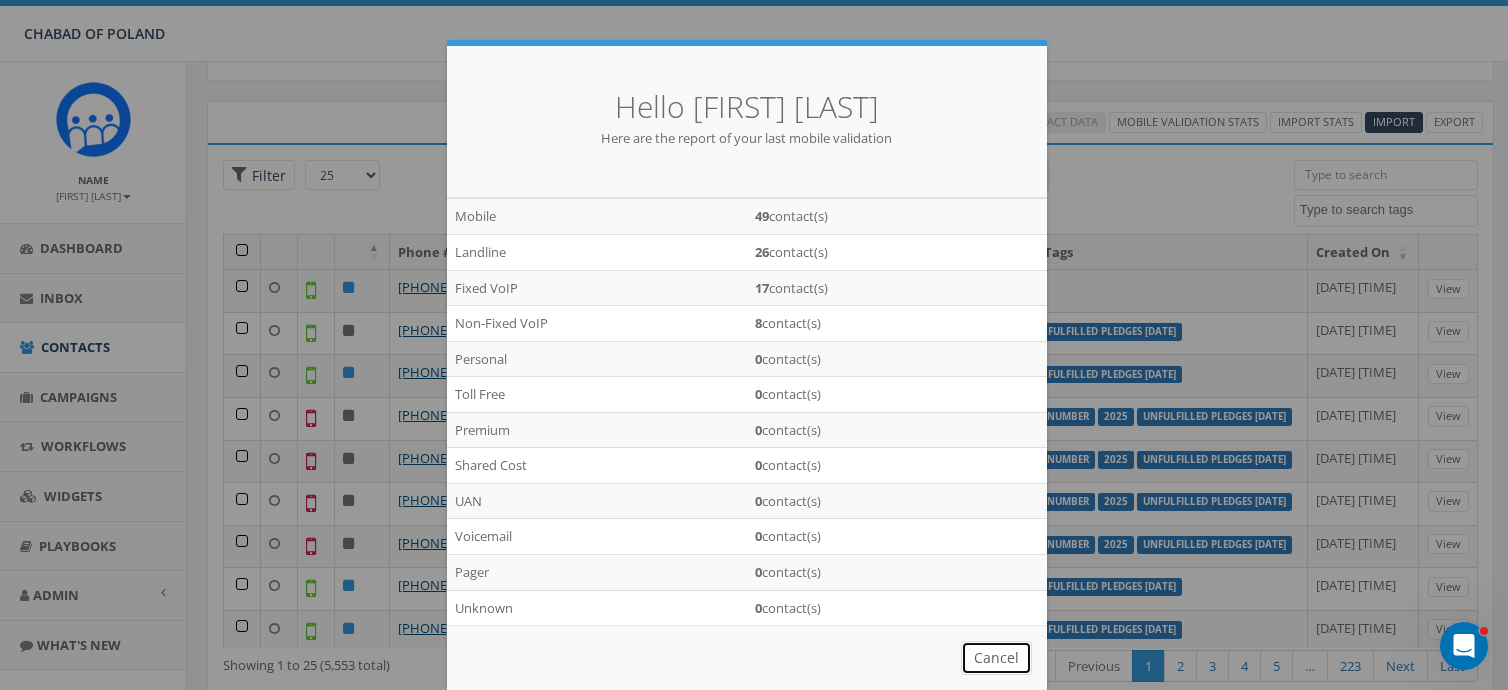 click on "Cancel" at bounding box center [996, 658] 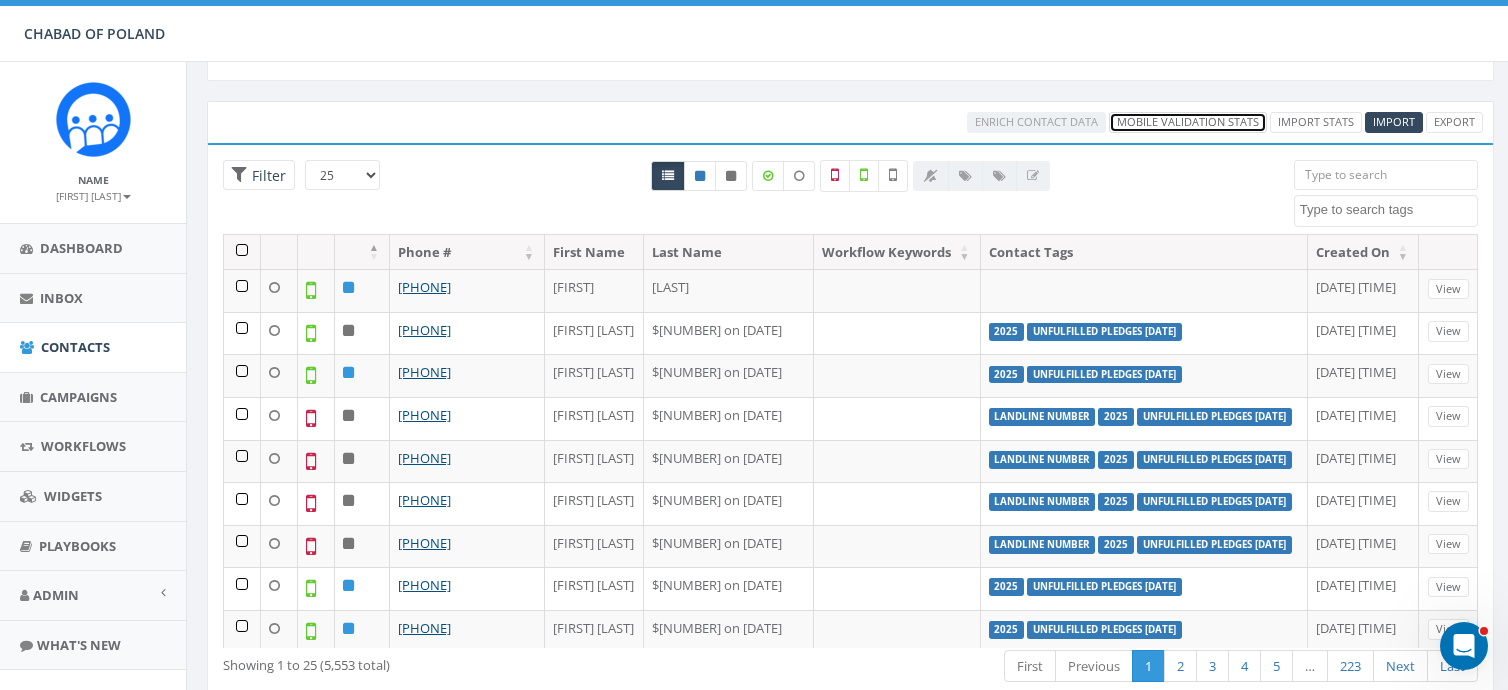 click on "Mobile Validation Stats" at bounding box center [1188, 122] 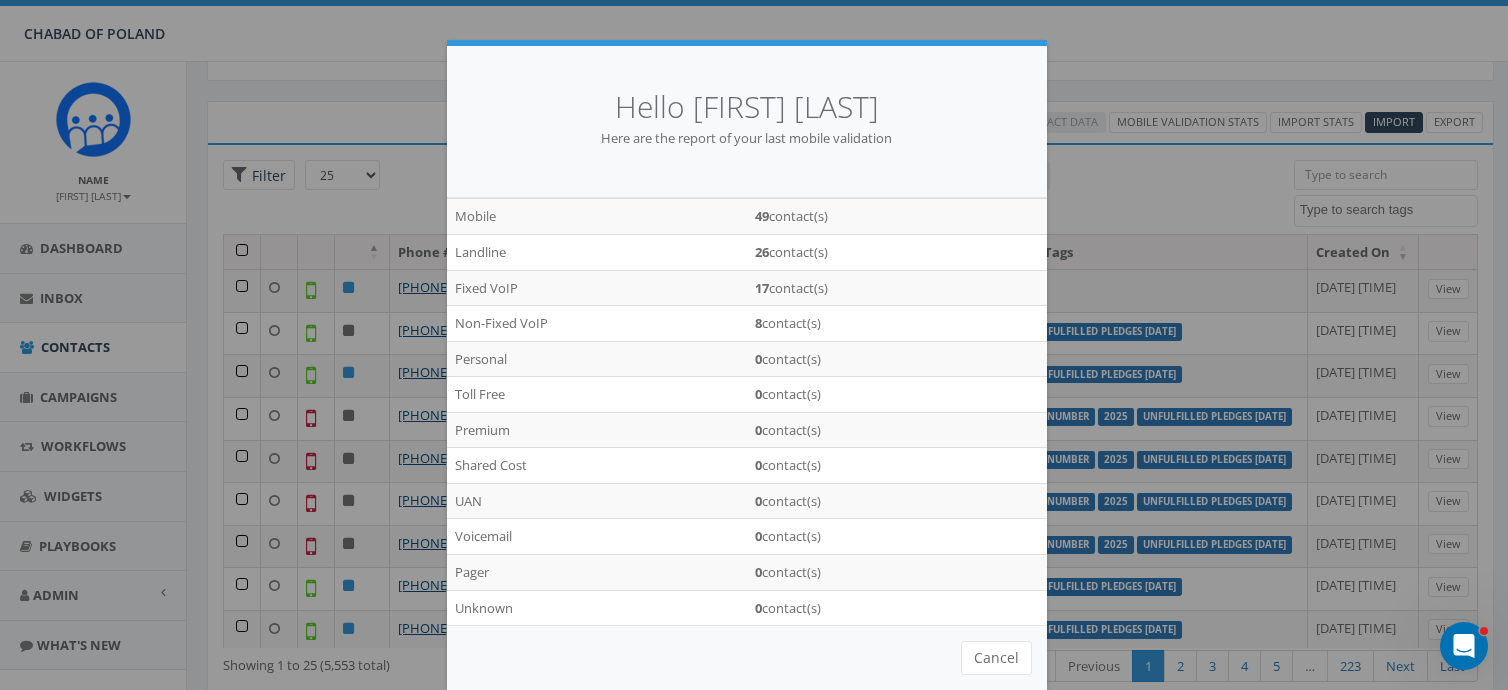 click on "Hello [FIRST] [LAST] Here are the report of your last mobile validation Mobile 49 contact(s) Landline 26 contact(s) Fixed VoIP 17 contact(s) Non-Fixed VoIP 8 contact(s) Personal 0 contact(s) Toll Free 0 contact(s) Premium 0 contact(s) Shared Cost 0 contact(s) UAN 0 contact(s) Voicemail 0 contact(s) Pager 0 contact(s) Unknown 0 contact(s) Cancel Loading..." at bounding box center (754, 345) 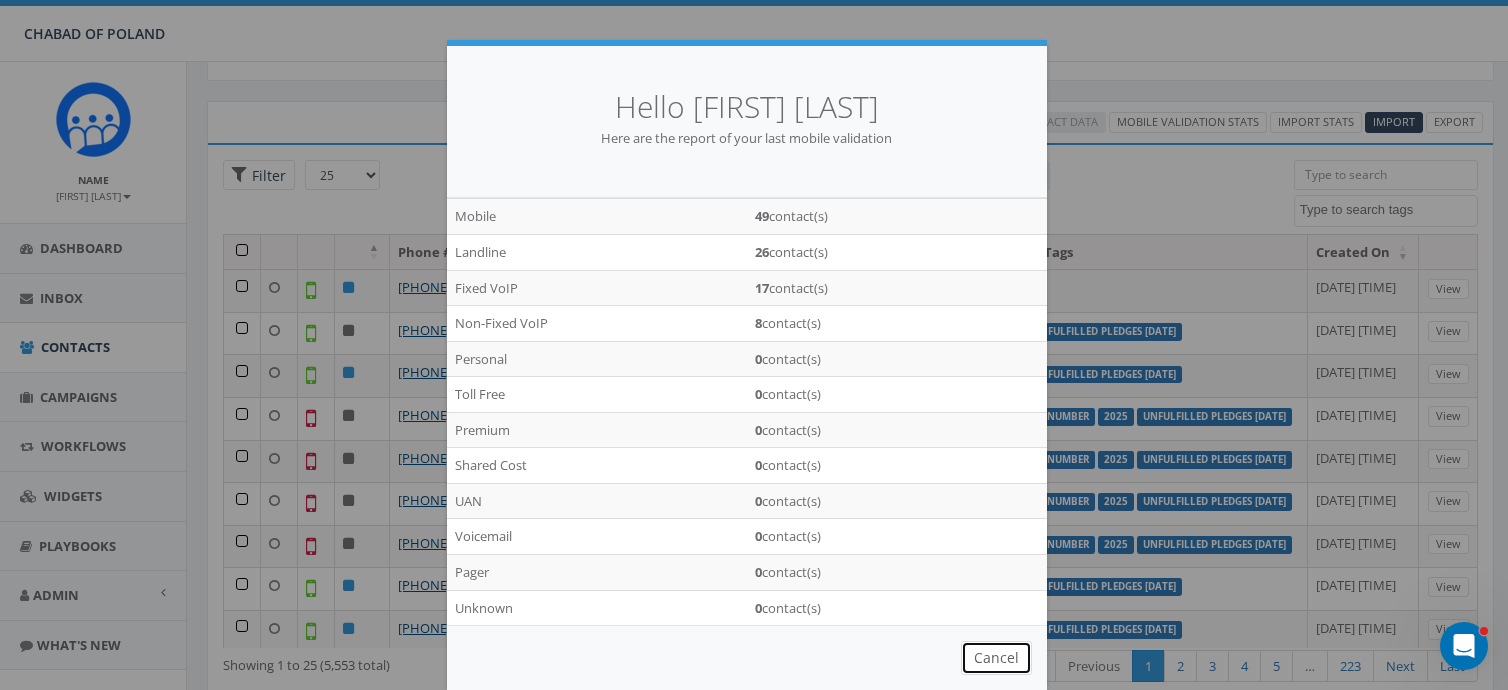 click on "Cancel" at bounding box center (996, 658) 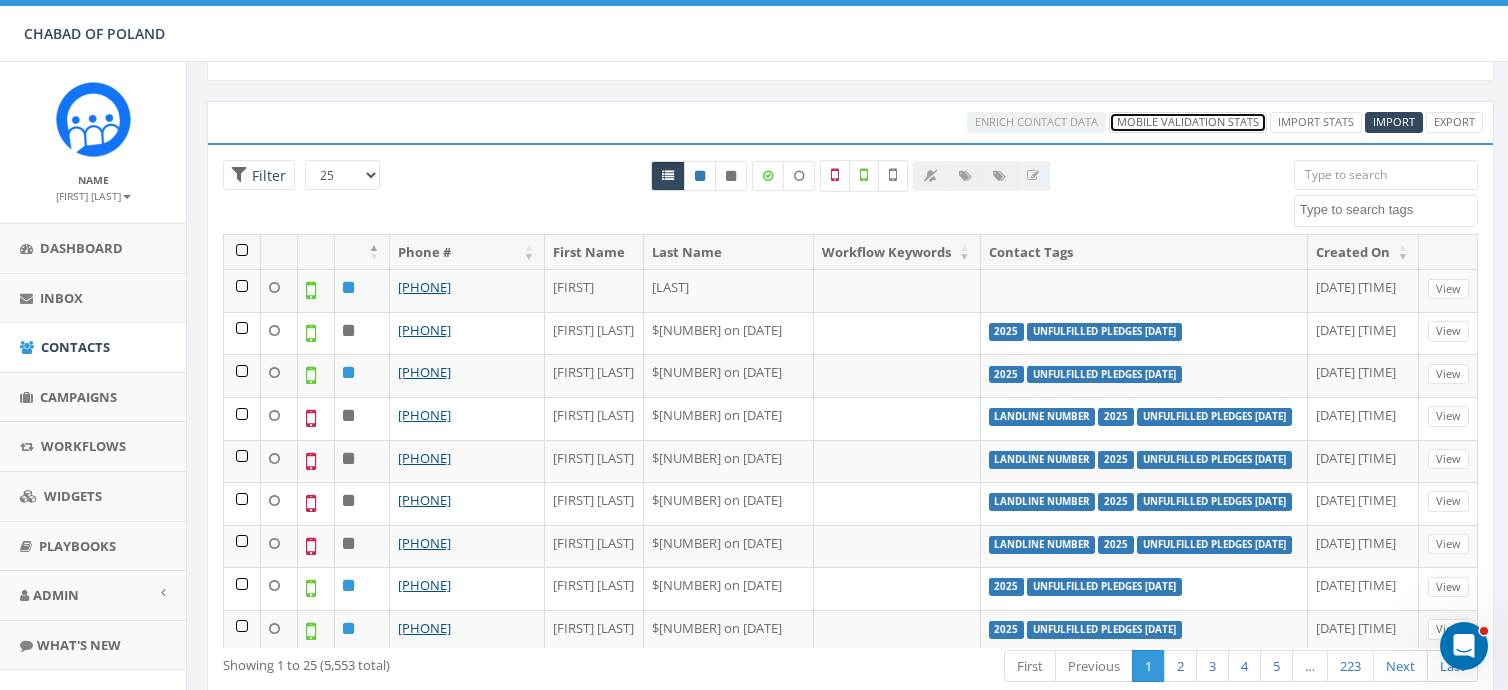 click on "Mobile Validation Stats" at bounding box center (1188, 122) 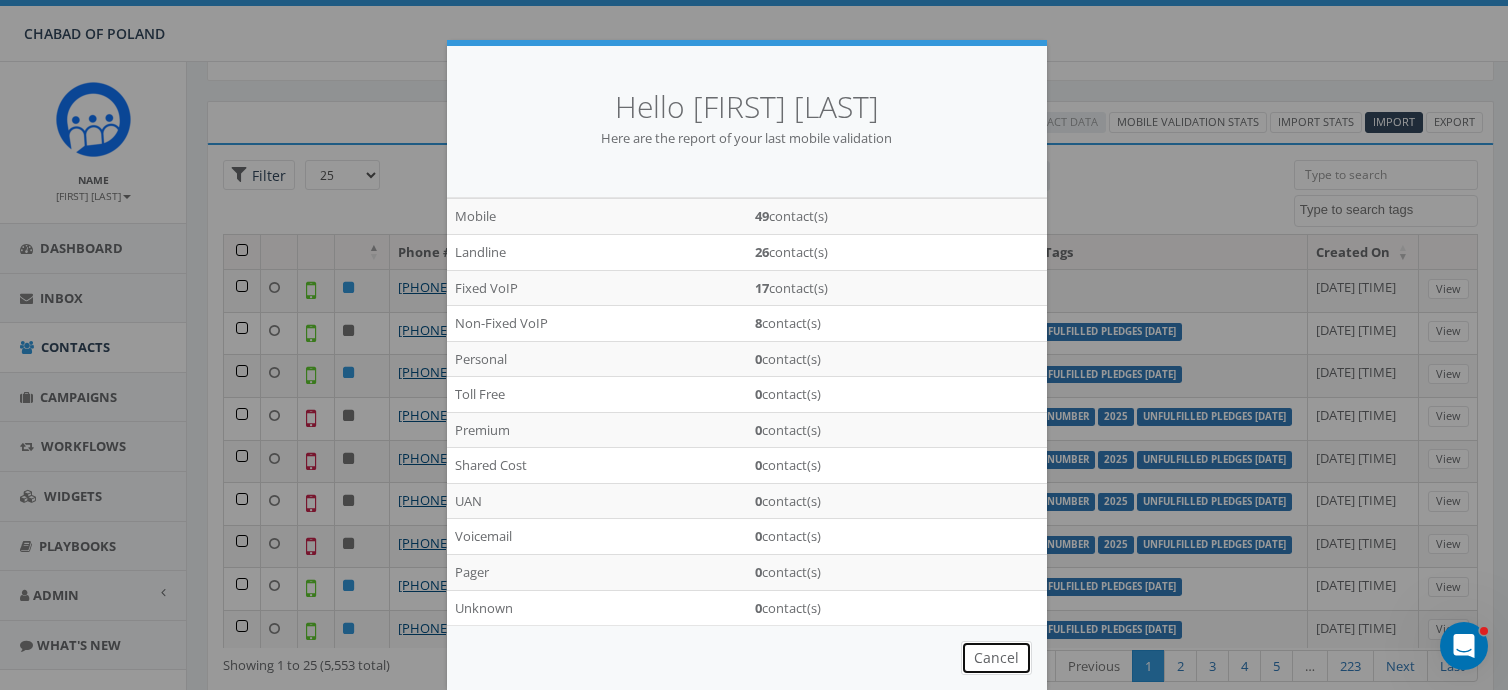click on "Cancel" at bounding box center [996, 658] 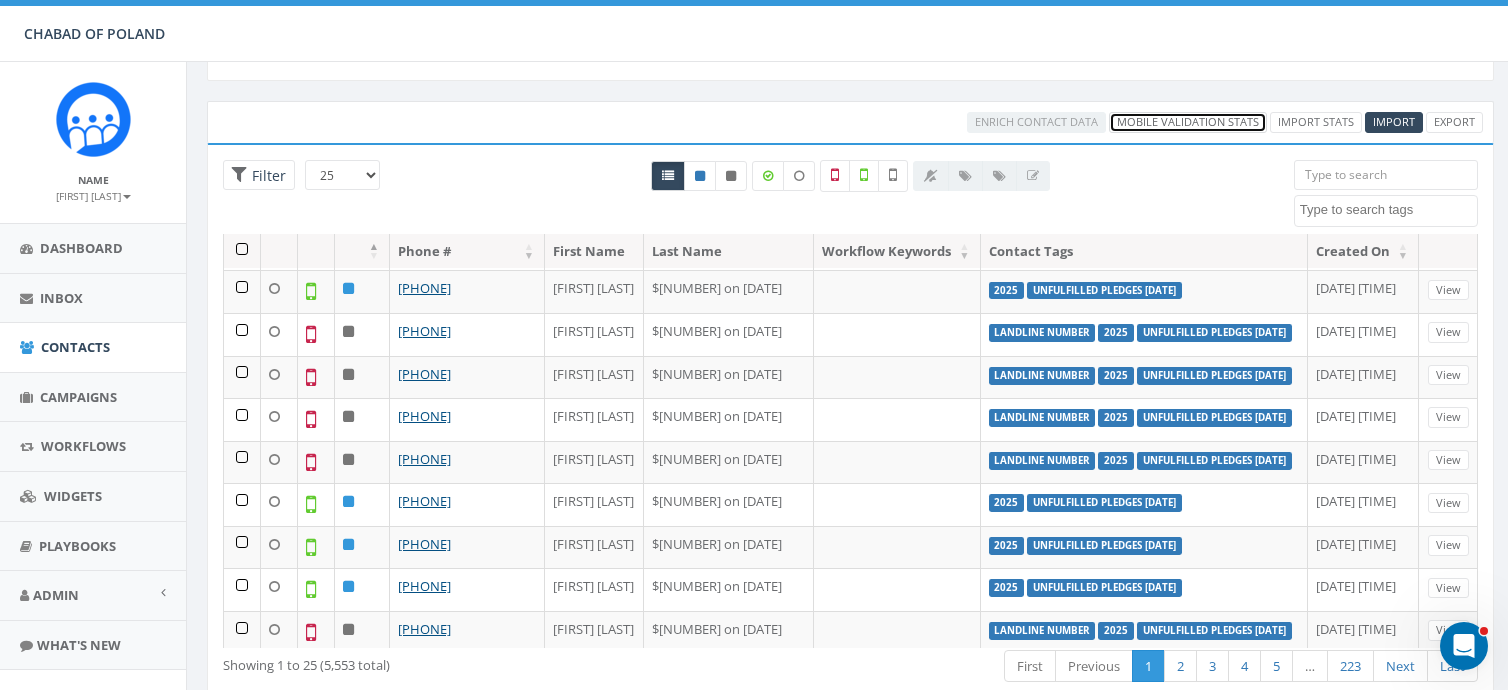 scroll, scrollTop: 0, scrollLeft: 0, axis: both 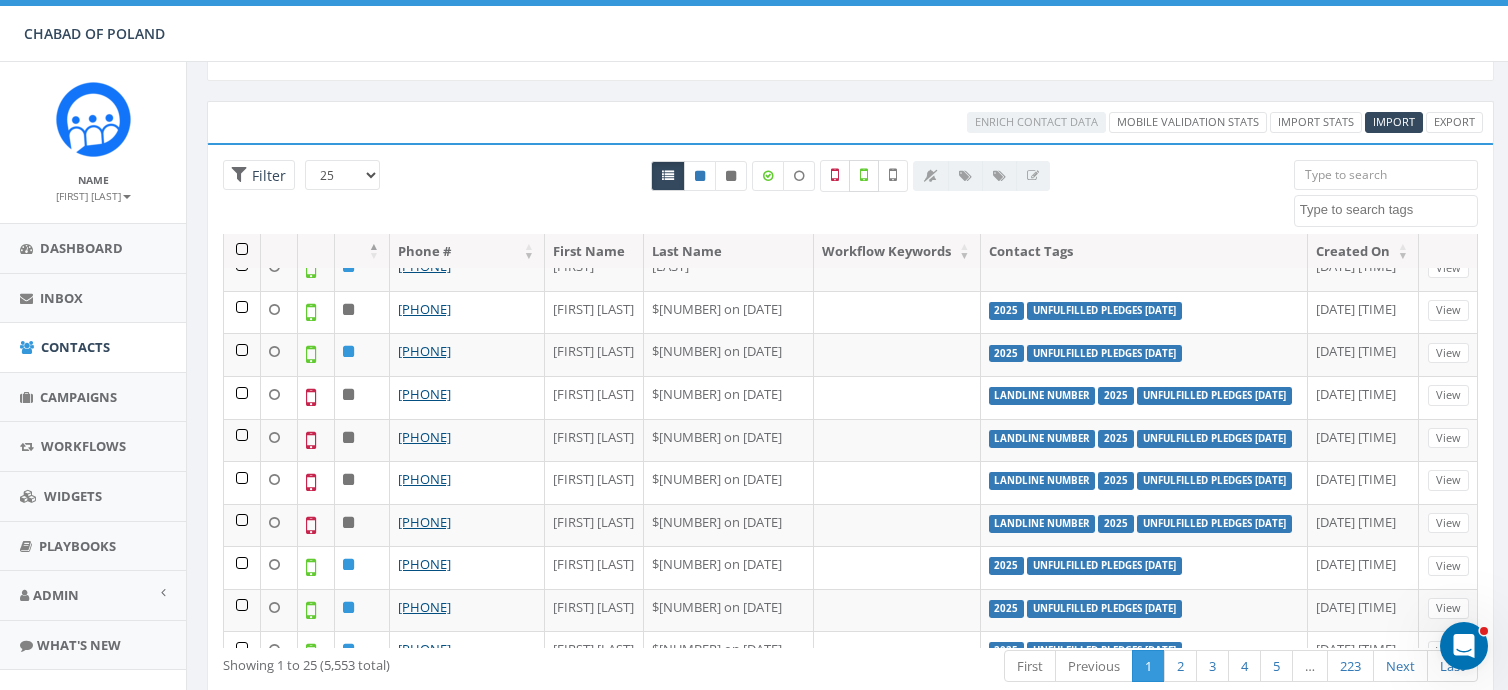 click at bounding box center (864, 175) 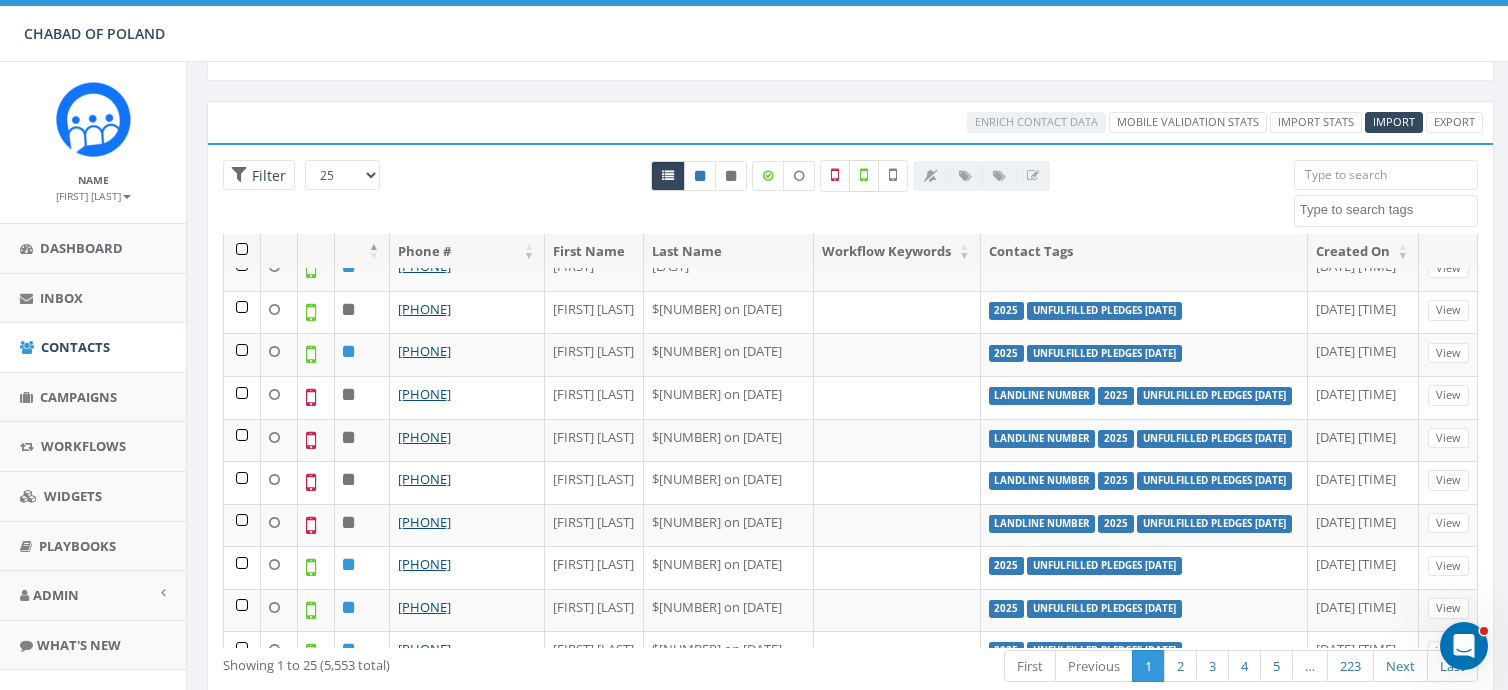 click at bounding box center [864, 175] 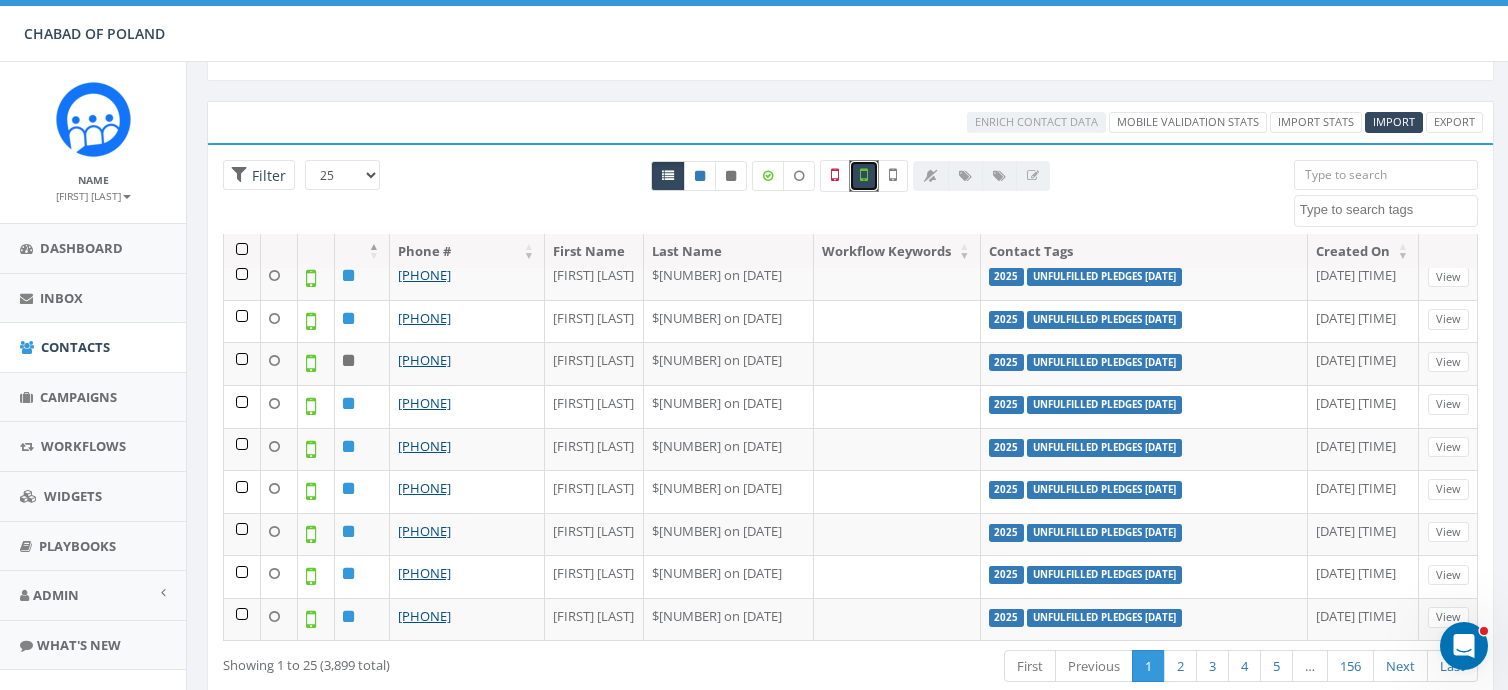 scroll, scrollTop: 995, scrollLeft: 0, axis: vertical 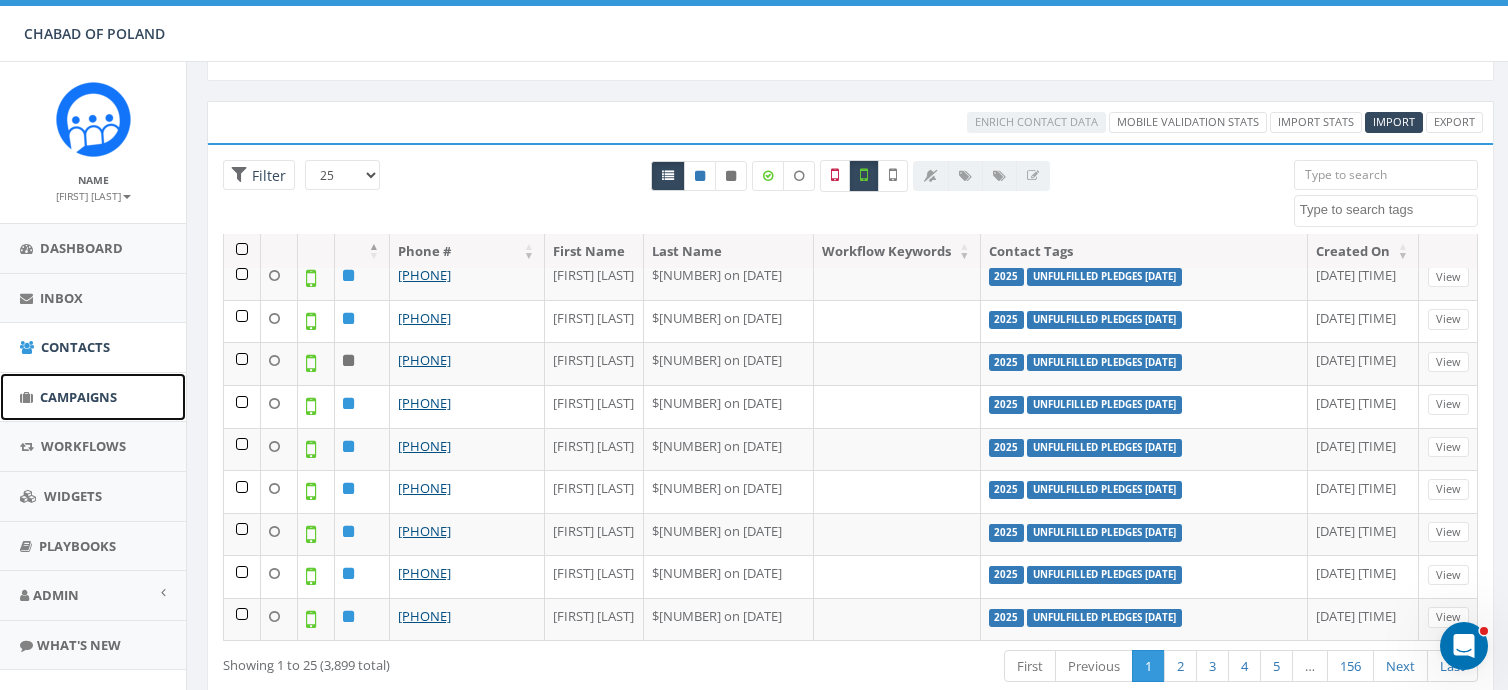 click on "Campaigns" at bounding box center [78, 397] 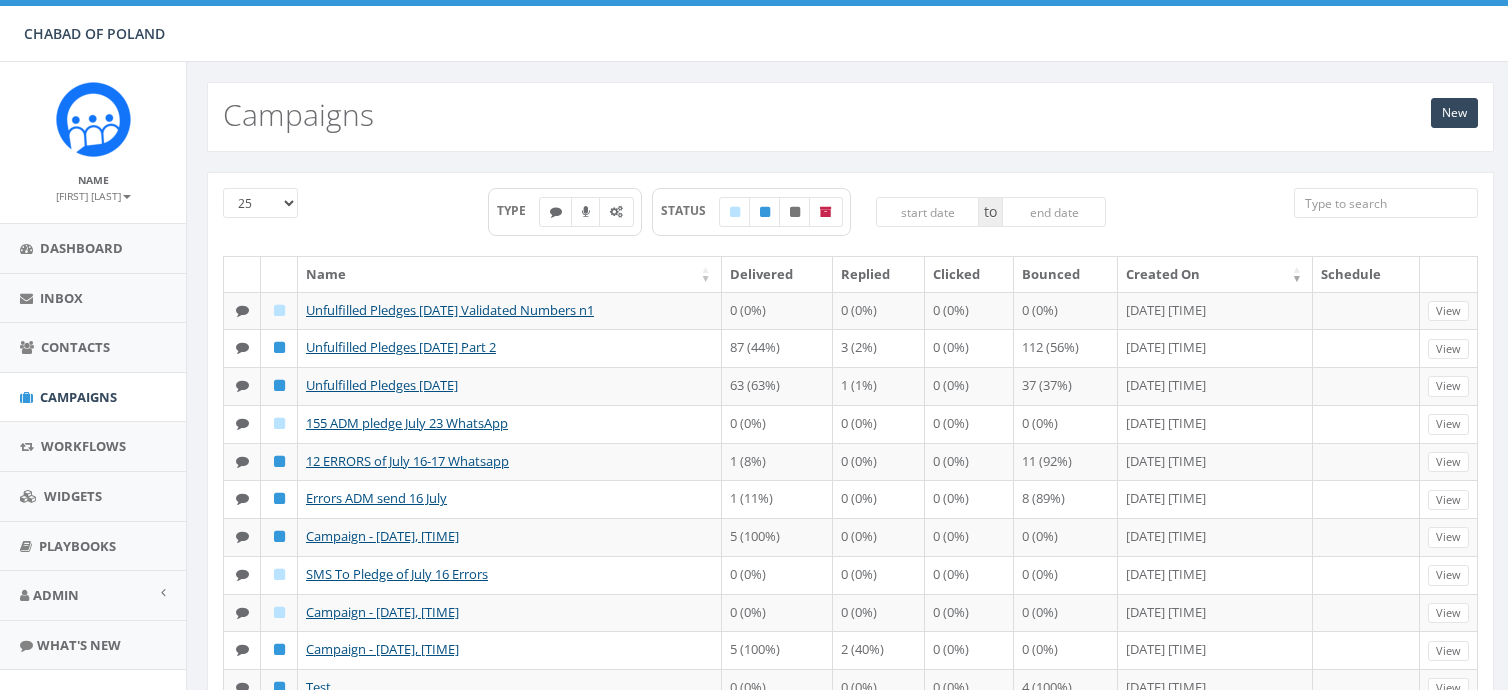 scroll, scrollTop: 0, scrollLeft: 0, axis: both 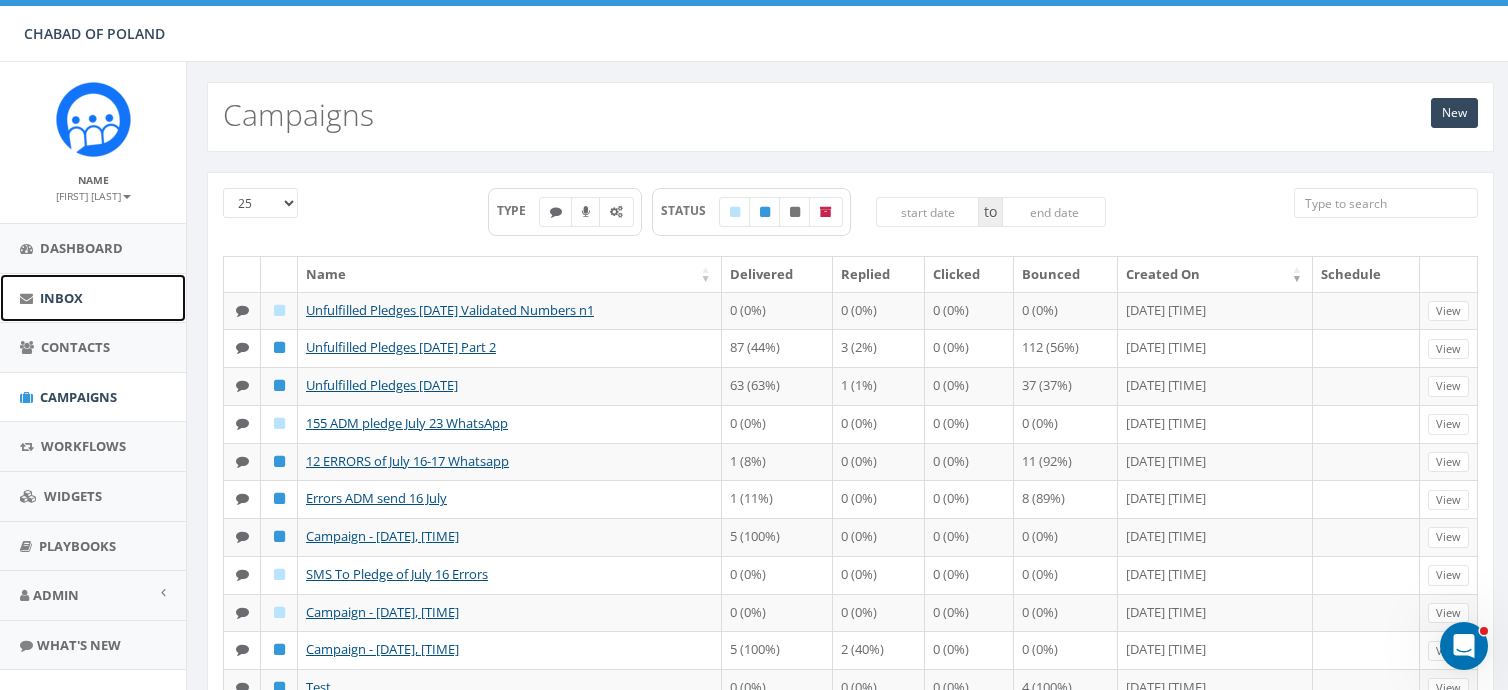click on "Inbox" at bounding box center (61, 298) 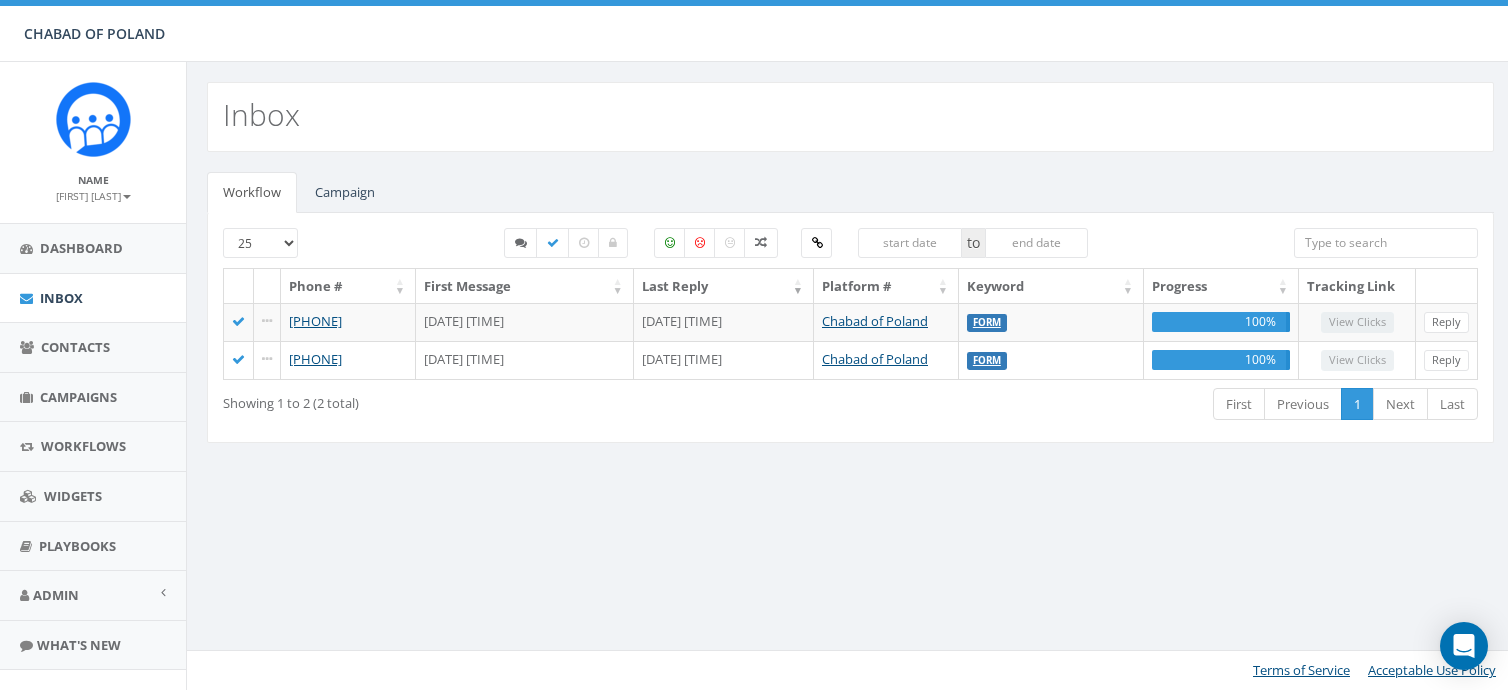 scroll, scrollTop: 0, scrollLeft: 0, axis: both 